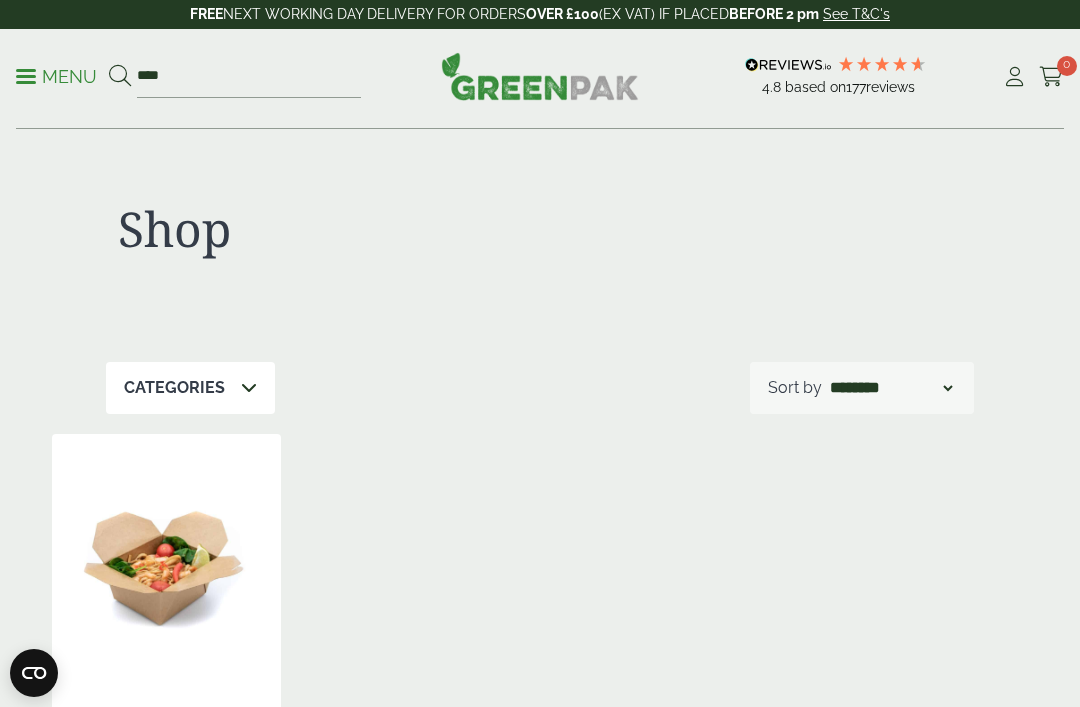 click at bounding box center (166, 559) 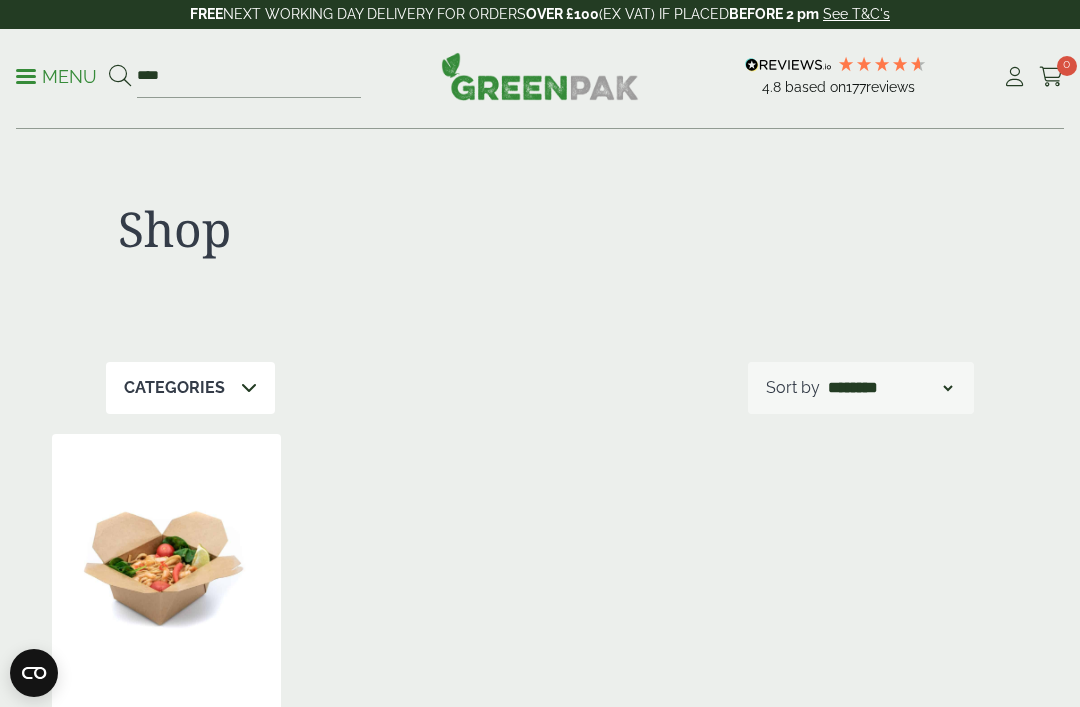 scroll, scrollTop: 32, scrollLeft: 0, axis: vertical 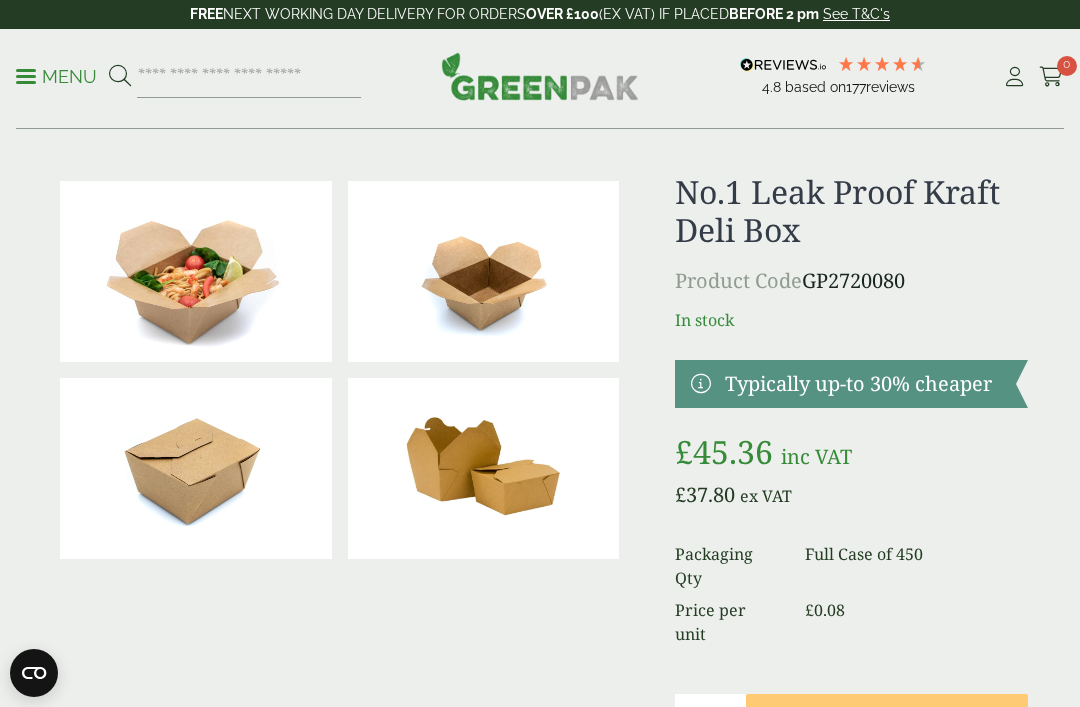 click on "Add to Basket" at bounding box center (887, 718) 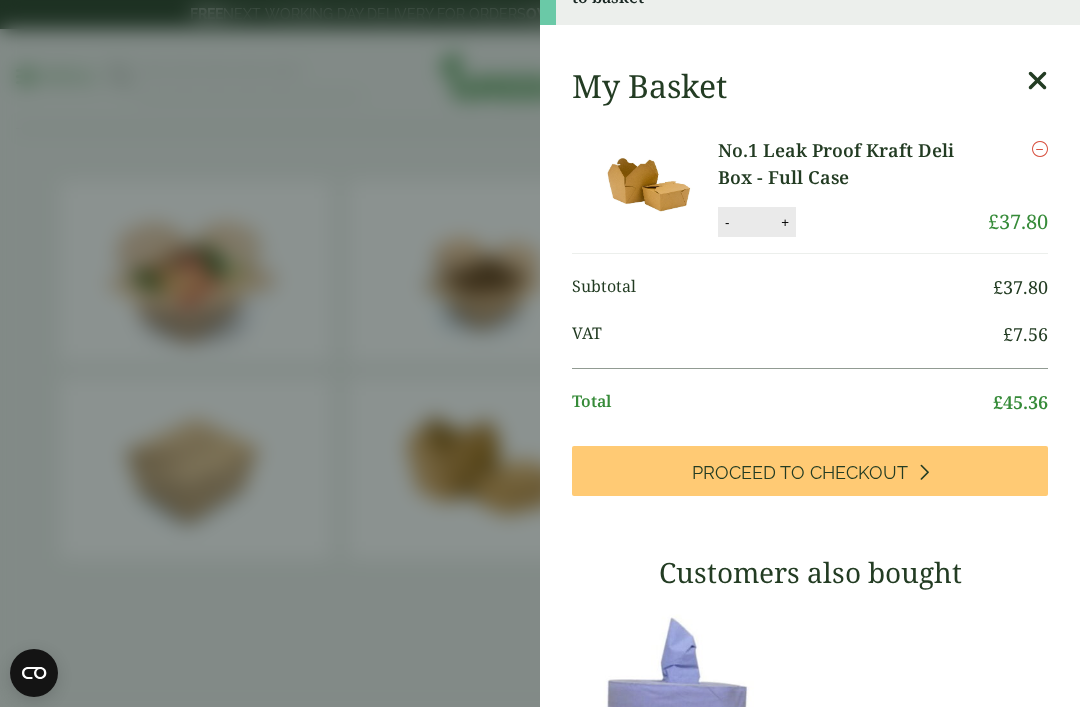 scroll, scrollTop: 53, scrollLeft: 0, axis: vertical 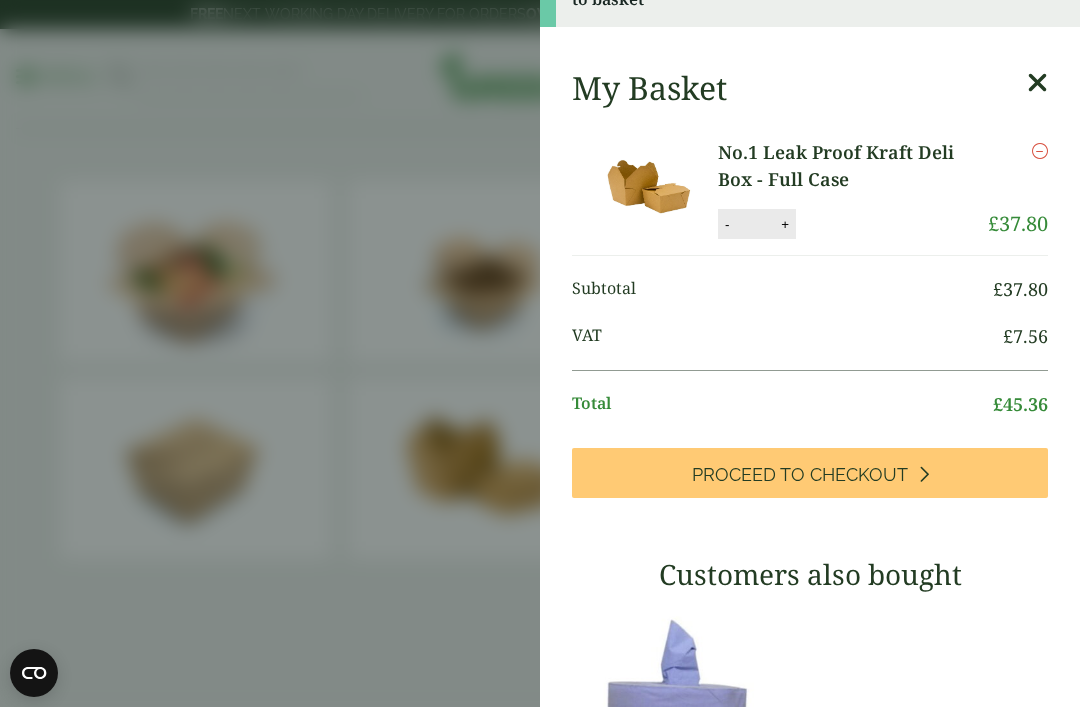 click at bounding box center (1037, 83) 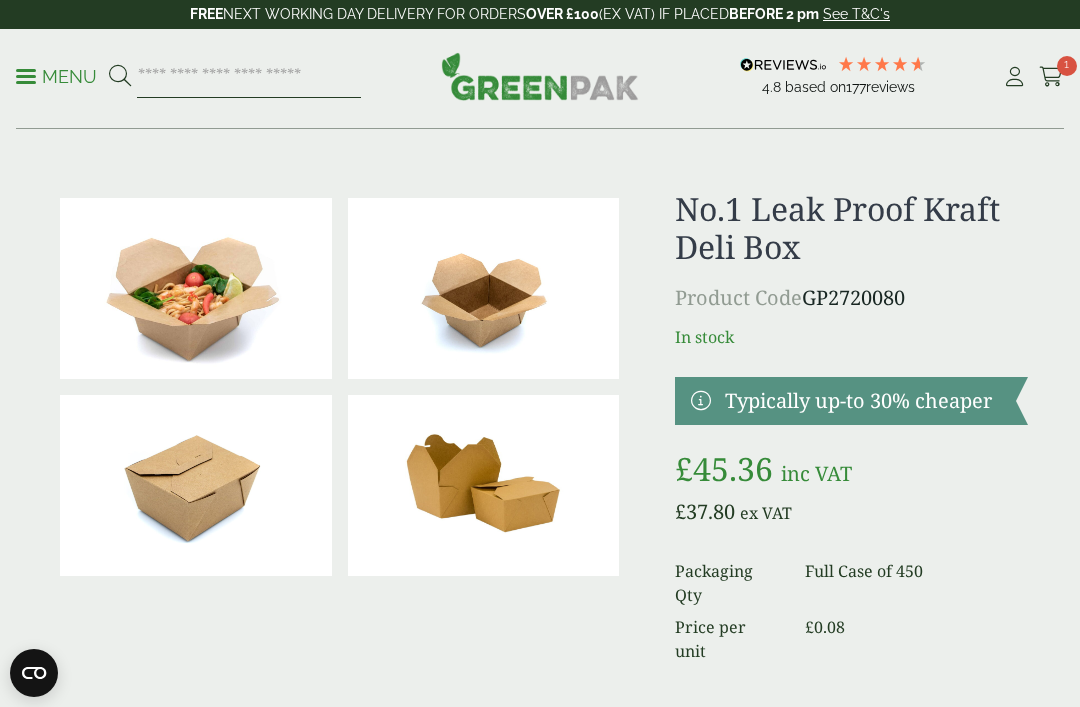 click at bounding box center (249, 77) 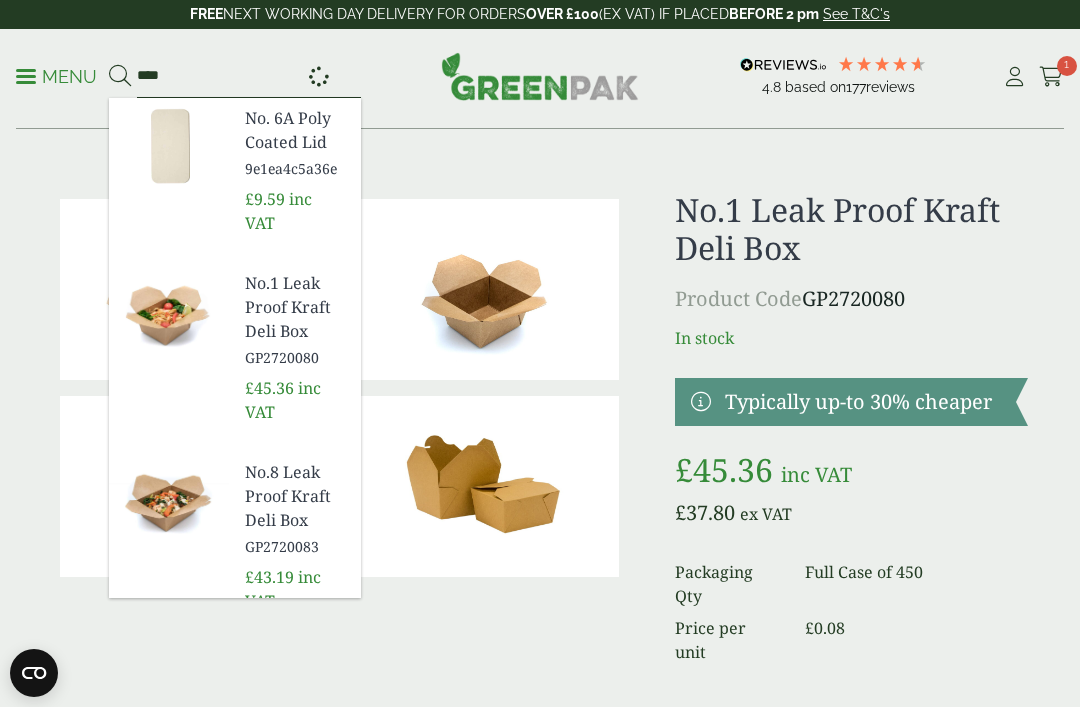 type on "****" 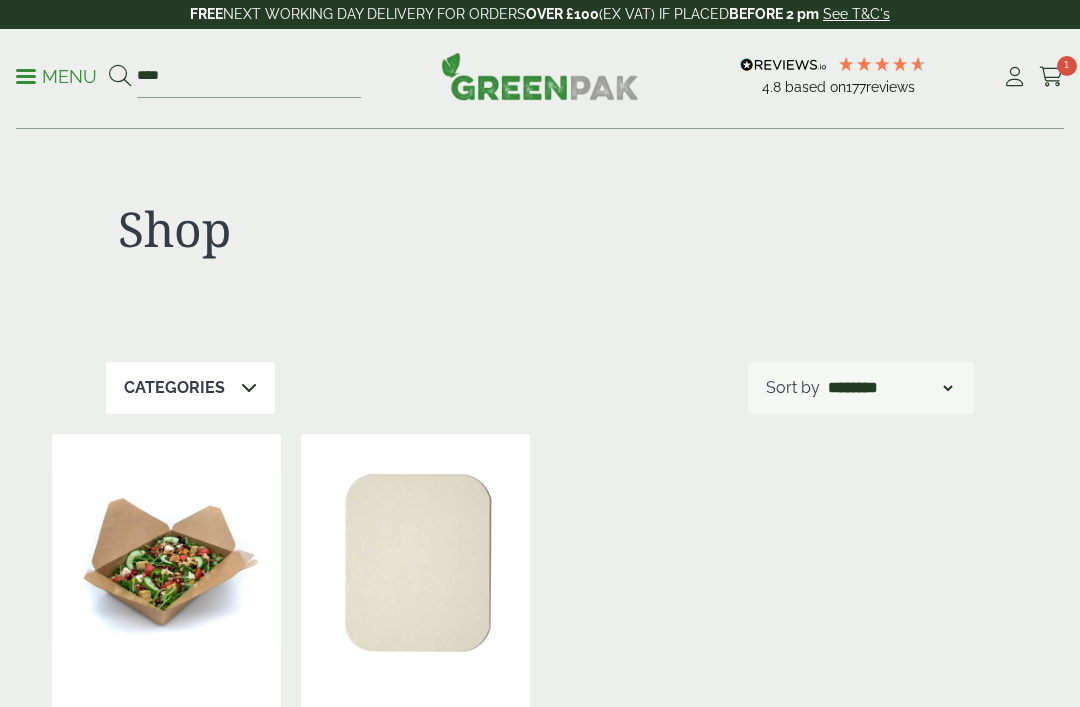 scroll, scrollTop: 127, scrollLeft: 0, axis: vertical 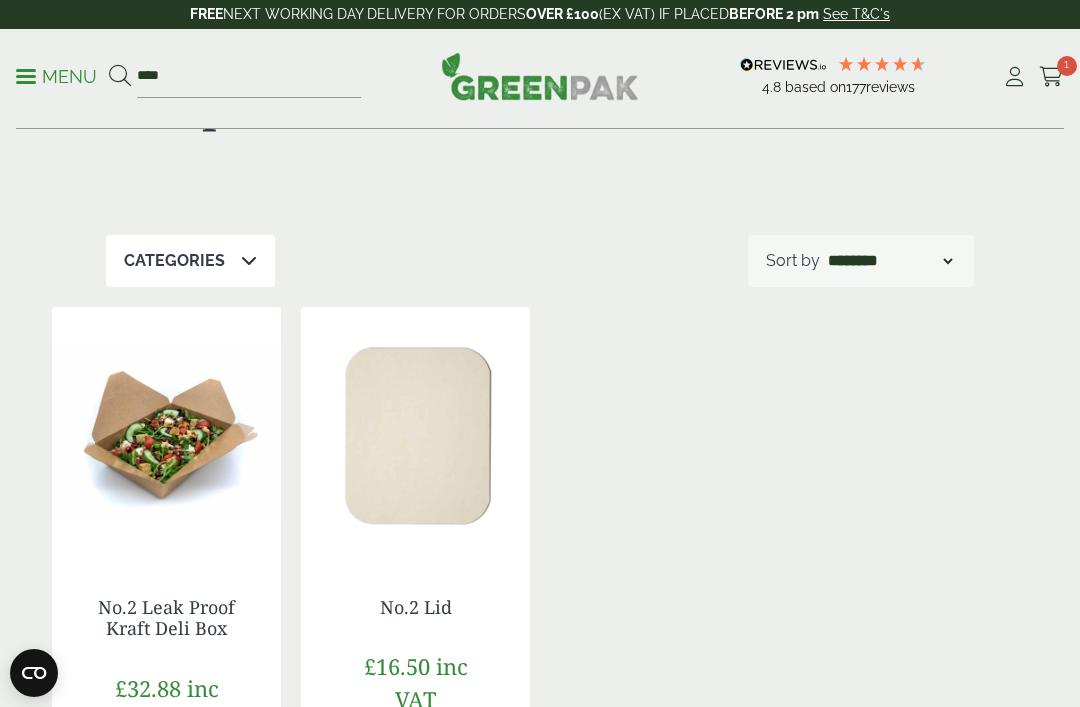 click at bounding box center [166, 432] 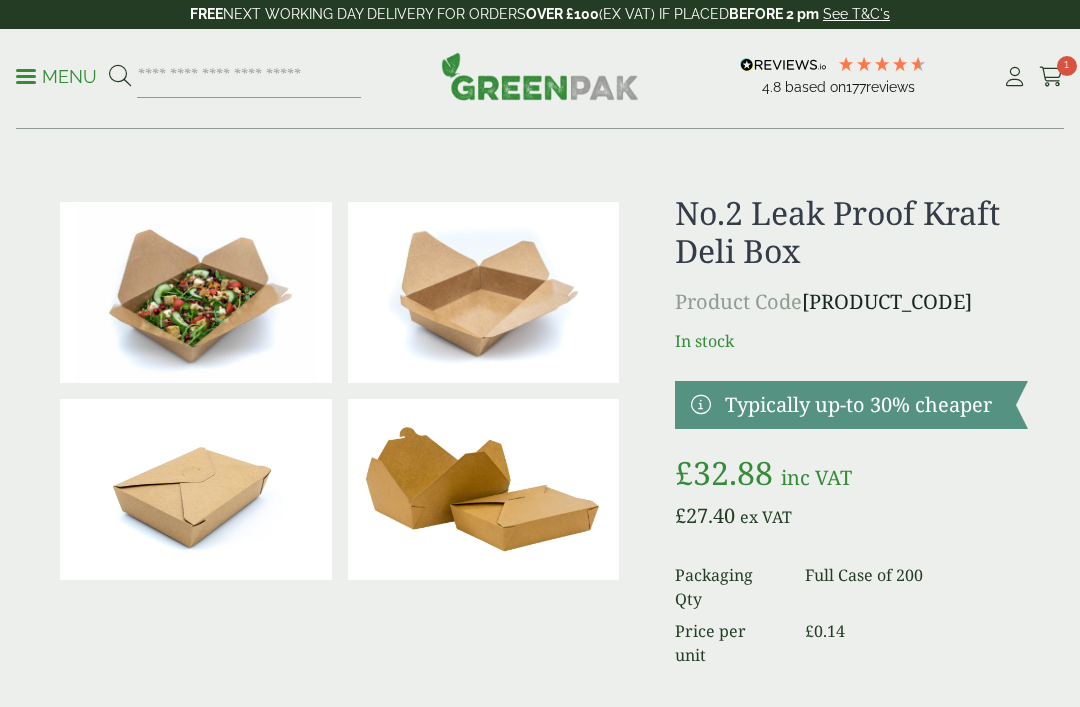 scroll, scrollTop: 37, scrollLeft: 0, axis: vertical 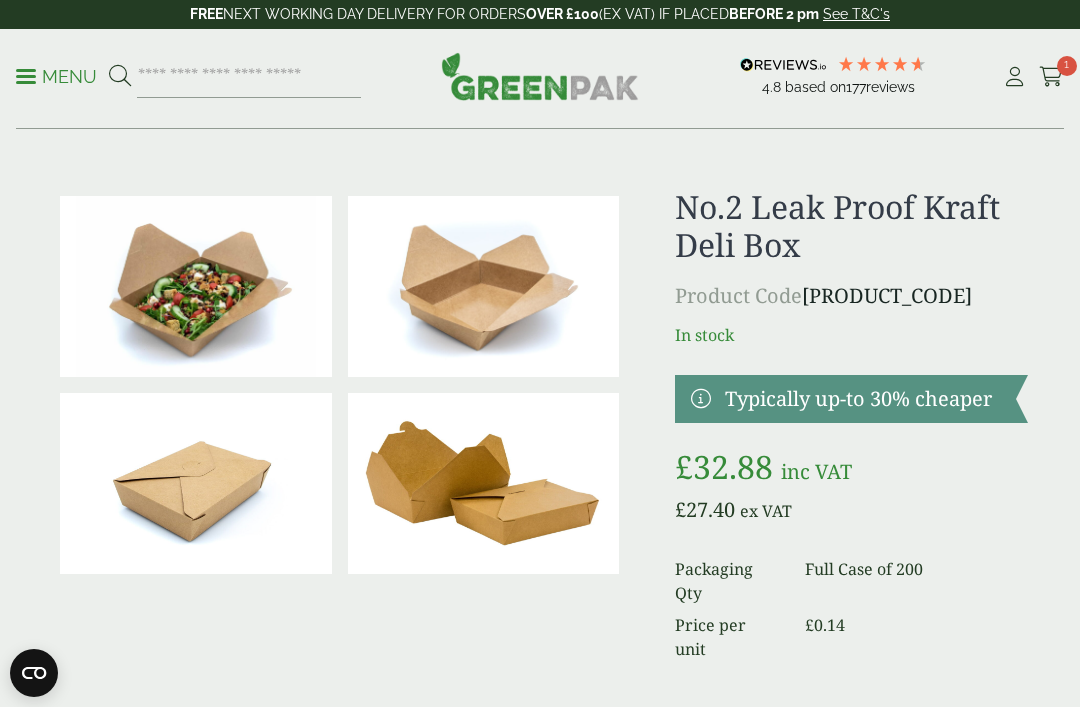 click on "Add to Basket" at bounding box center [878, 734] 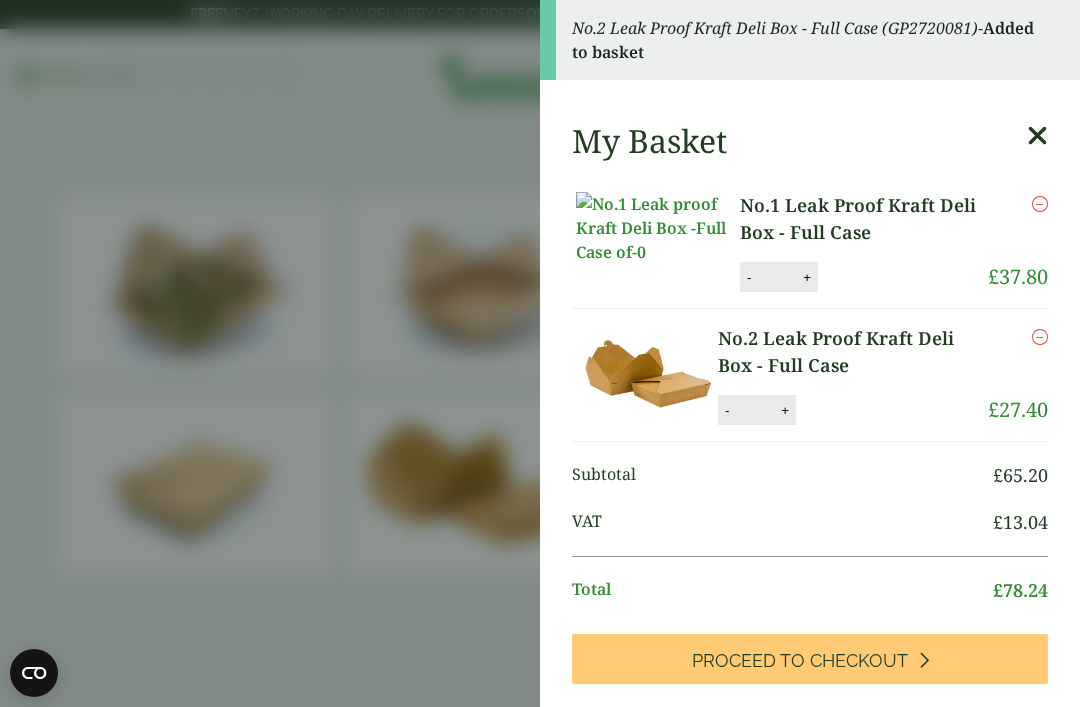 click at bounding box center (1037, 141) 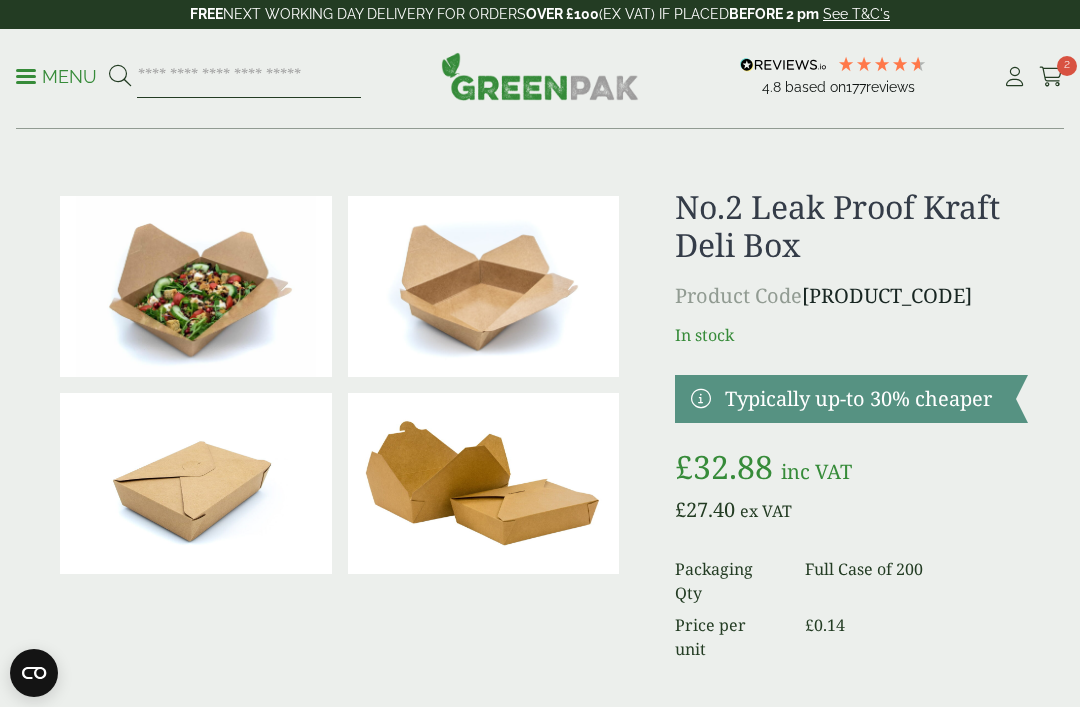 click at bounding box center (249, 77) 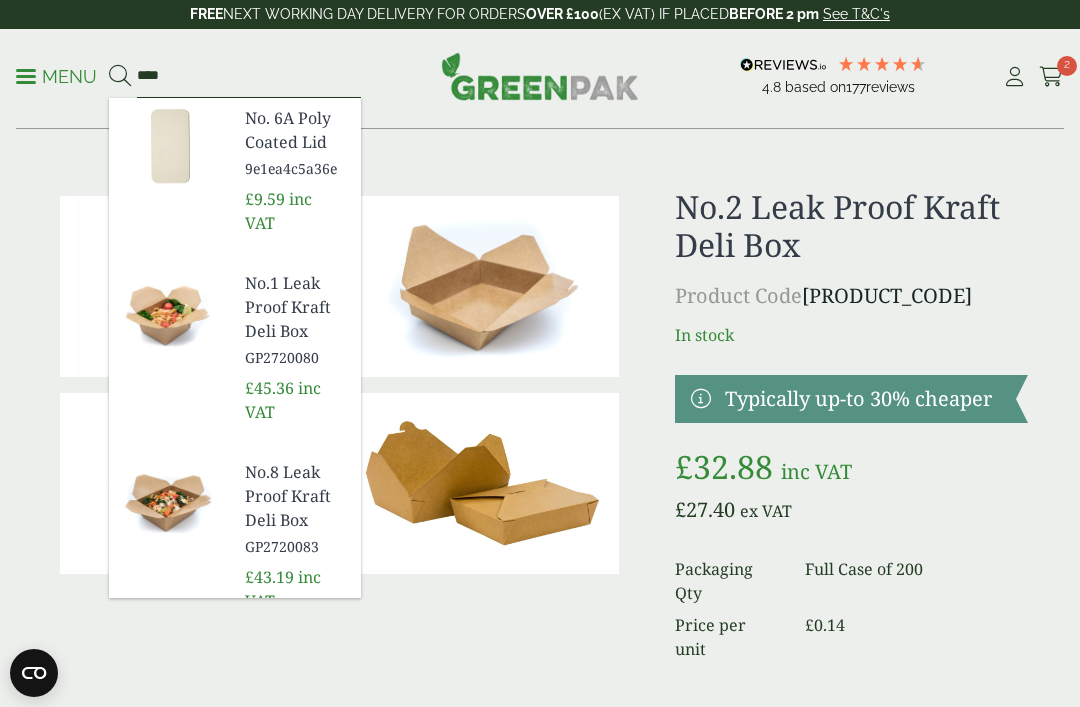 type on "****" 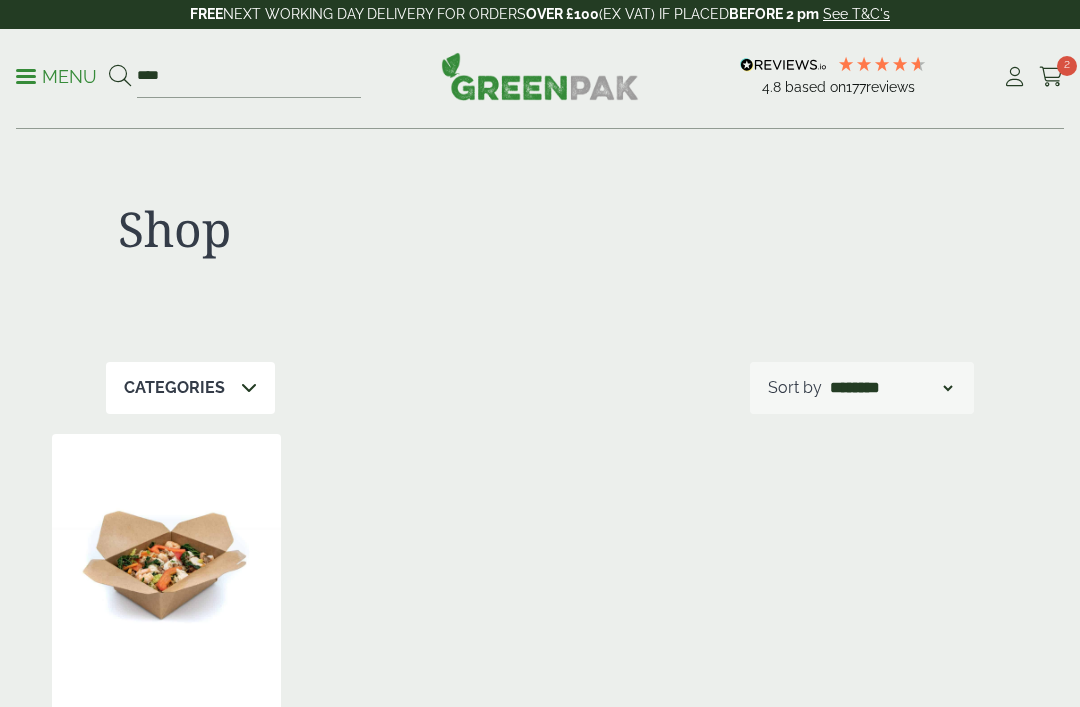 scroll, scrollTop: 0, scrollLeft: 0, axis: both 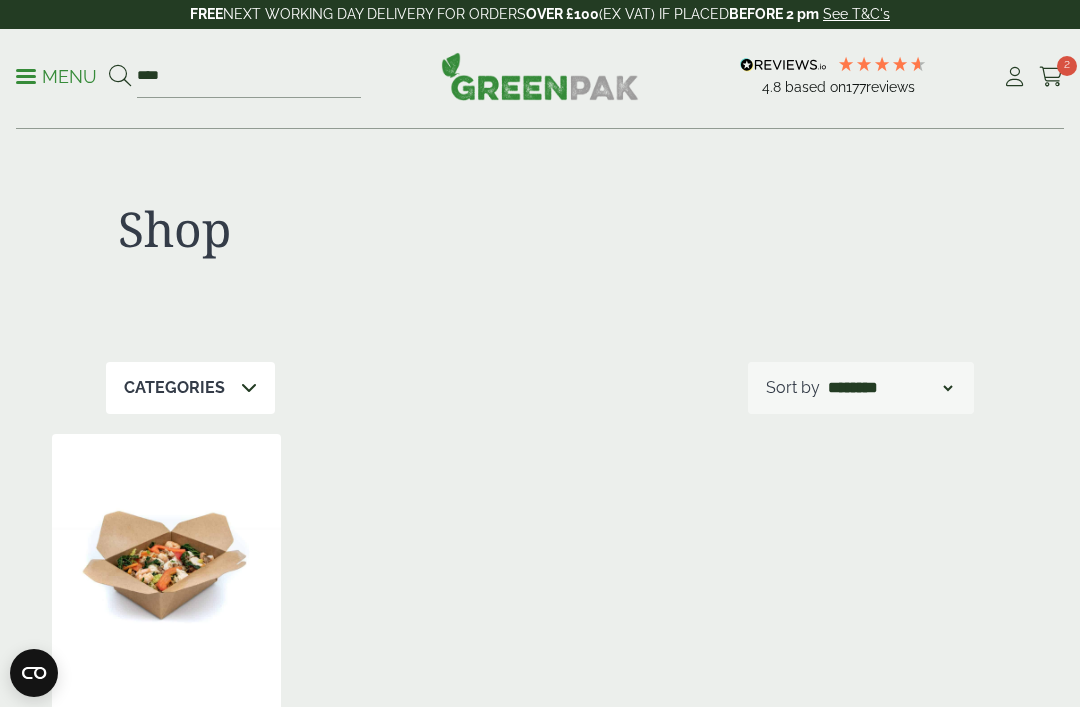 click at bounding box center [166, 559] 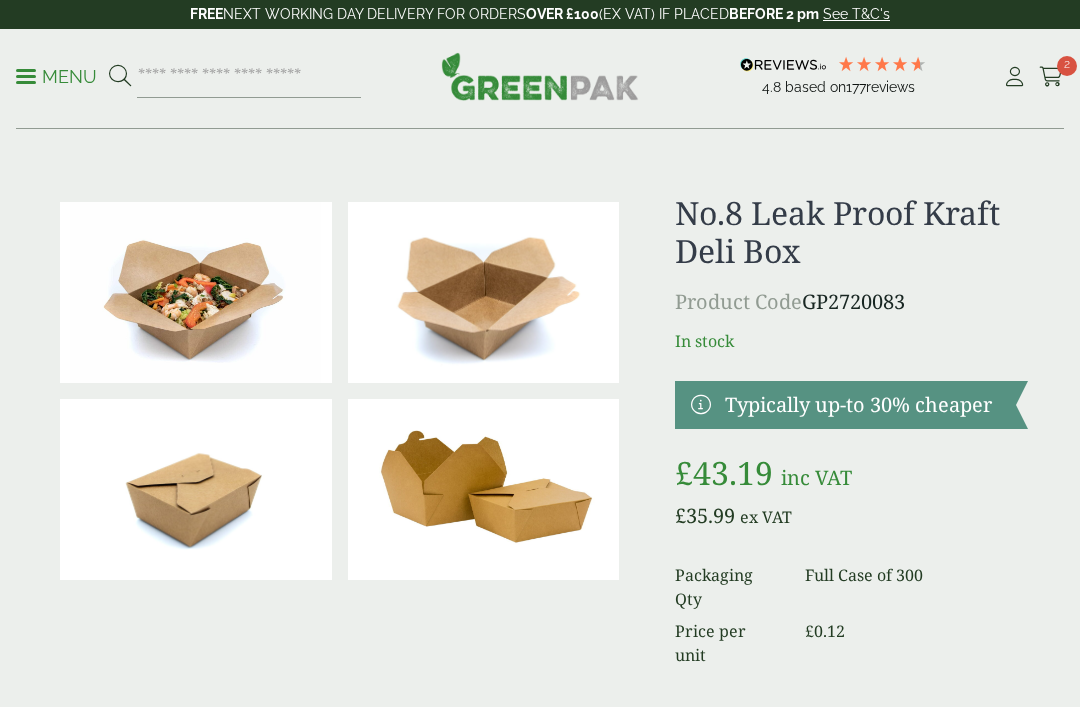 scroll, scrollTop: 59, scrollLeft: 0, axis: vertical 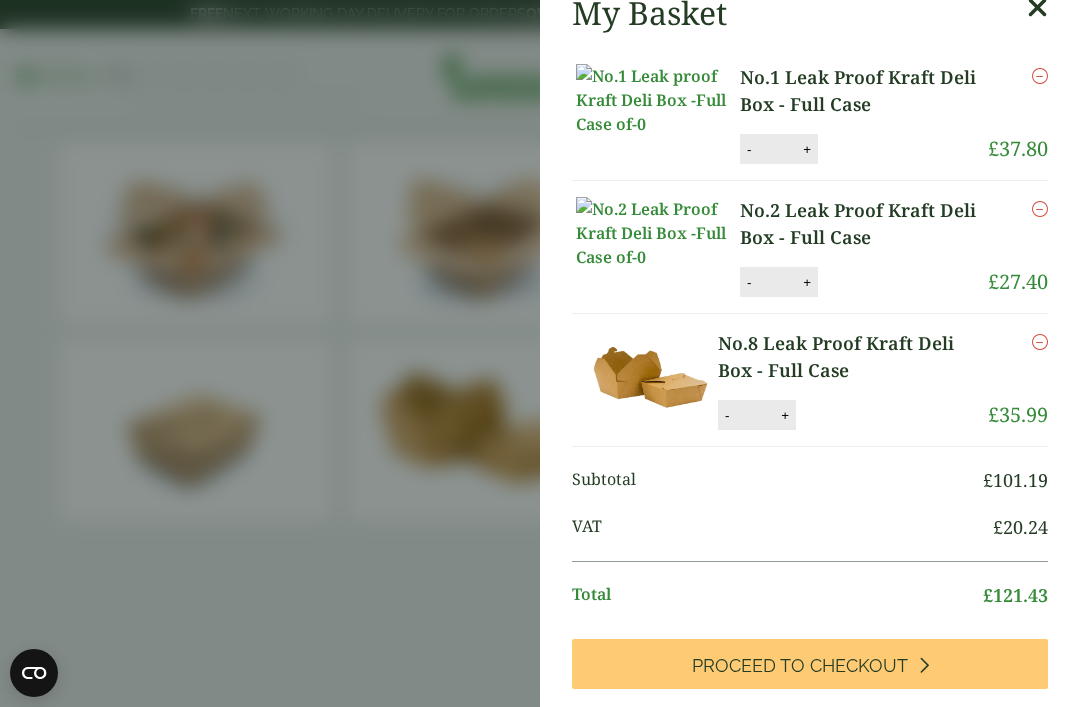 click on "Proceed to Checkout" at bounding box center [810, 664] 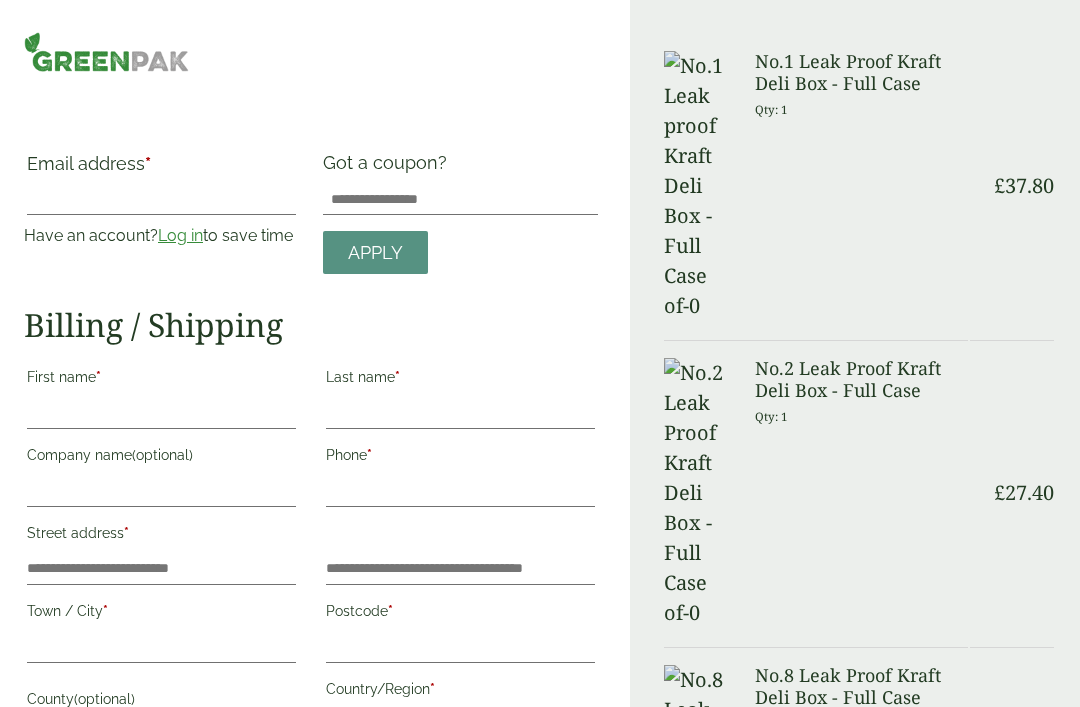 scroll, scrollTop: 0, scrollLeft: 0, axis: both 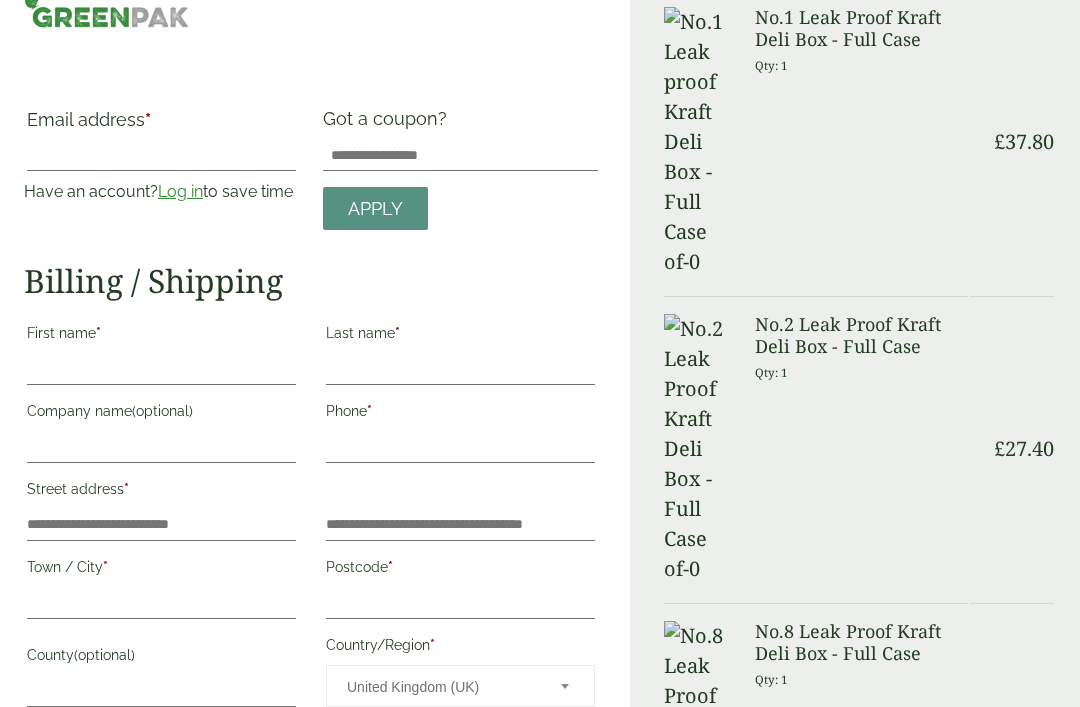 click on "Log in" at bounding box center (180, 191) 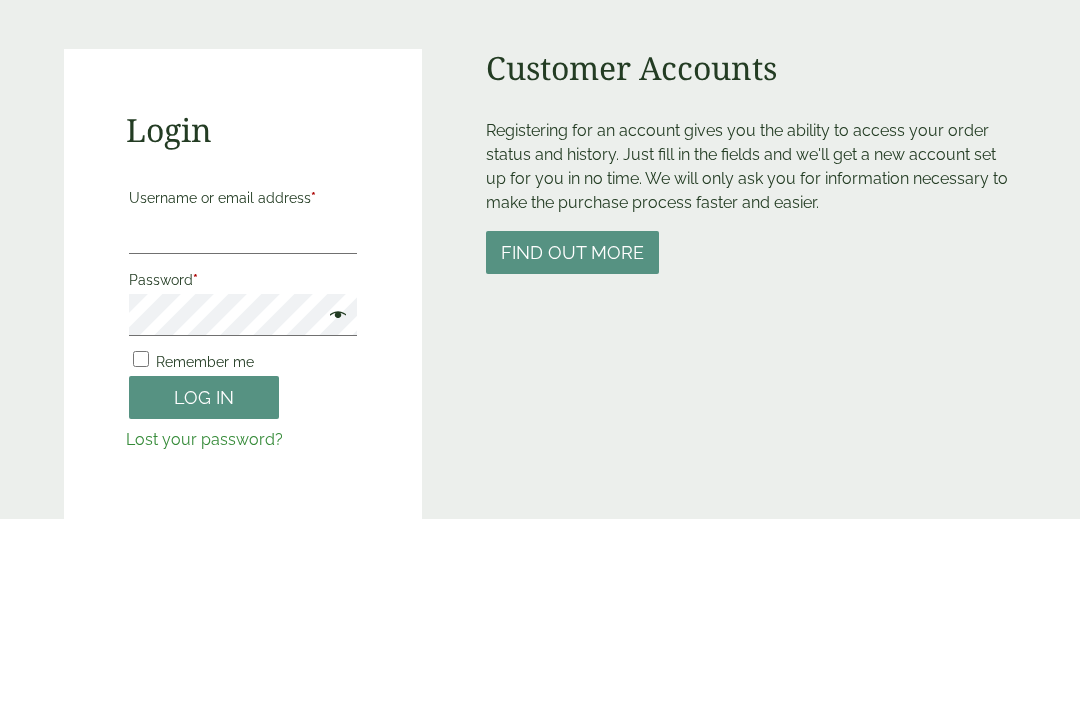 scroll, scrollTop: 259, scrollLeft: 0, axis: vertical 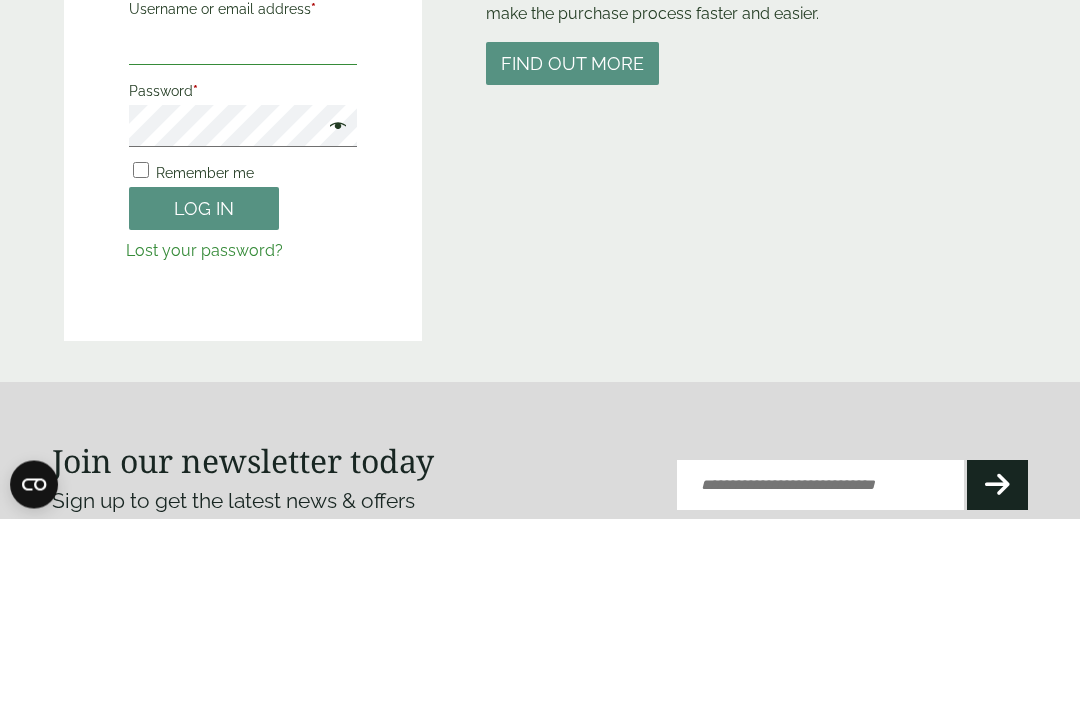 type on "**********" 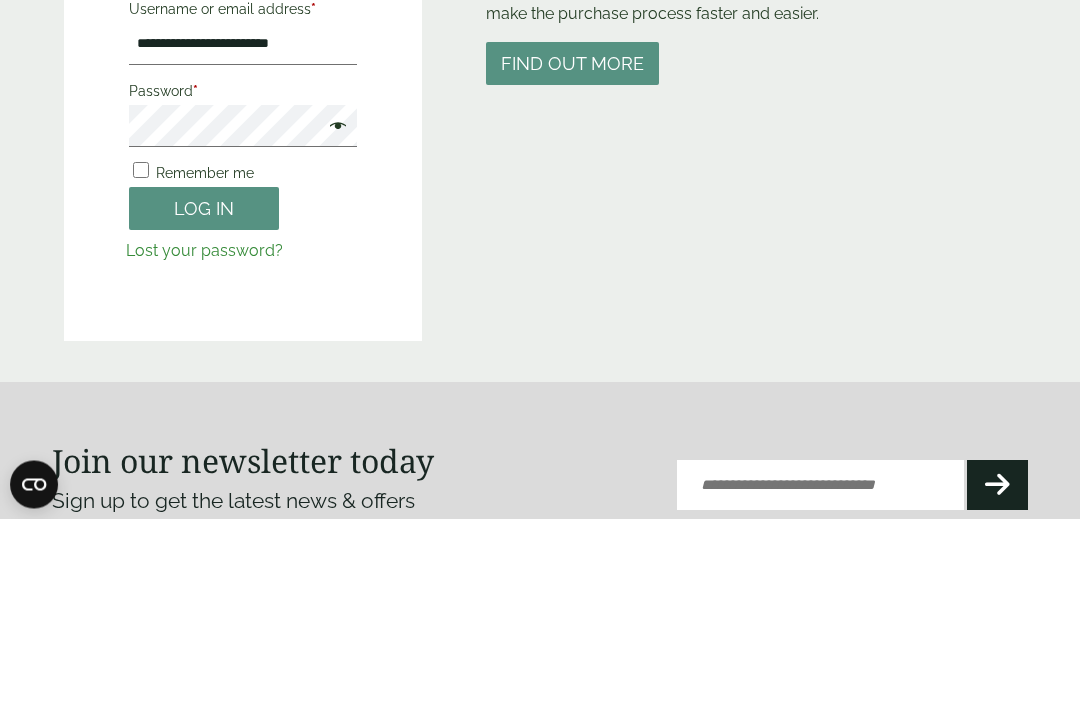 scroll, scrollTop: 0, scrollLeft: 0, axis: both 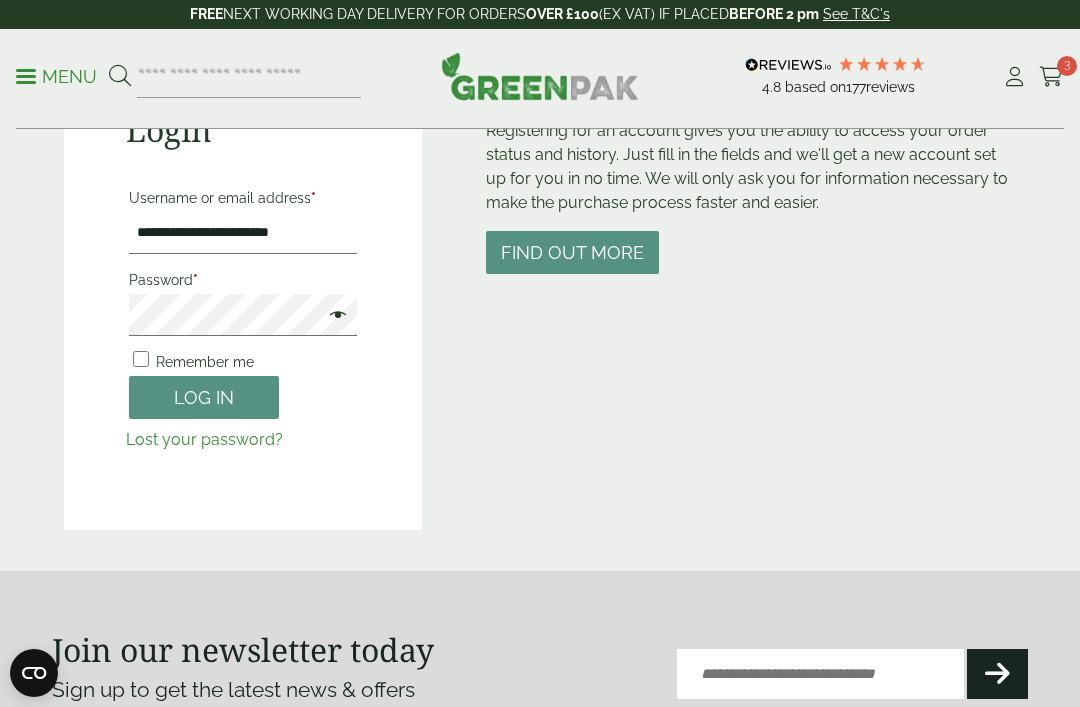 click on "Log in" at bounding box center [204, 397] 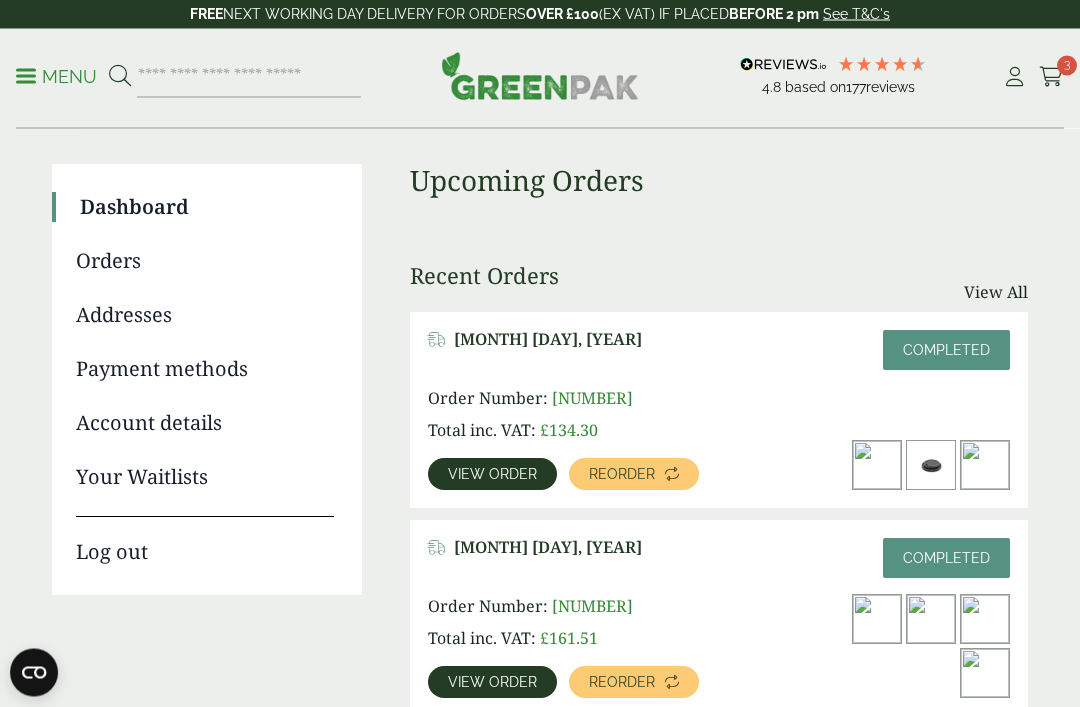 scroll, scrollTop: 0, scrollLeft: 0, axis: both 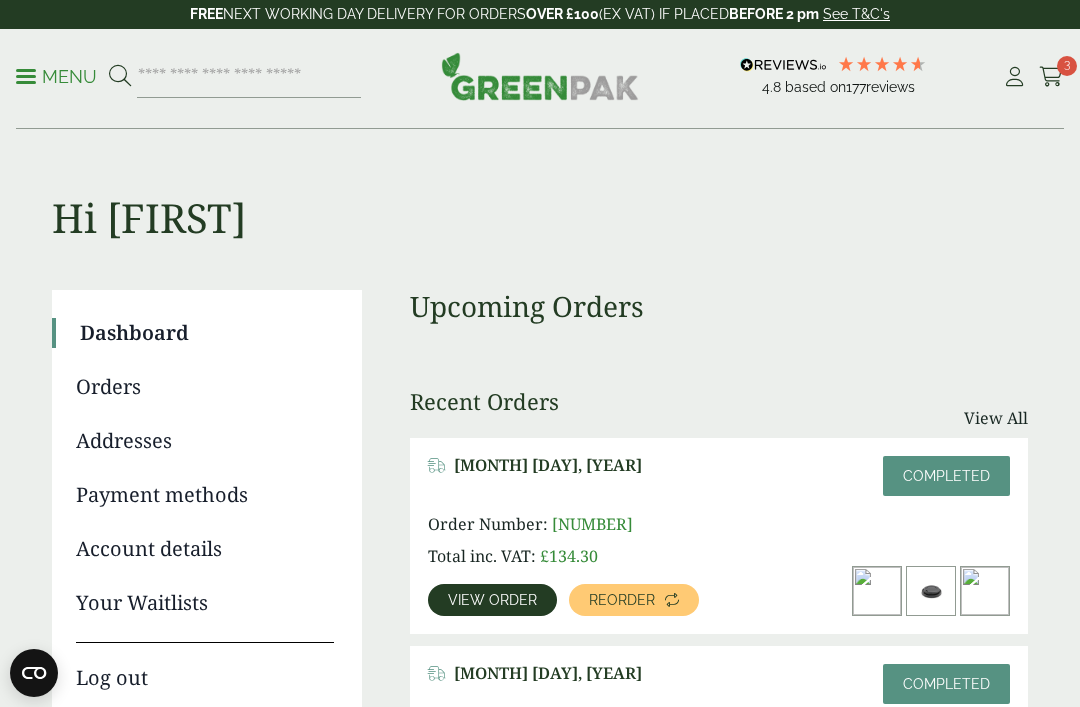 click at bounding box center (1051, 77) 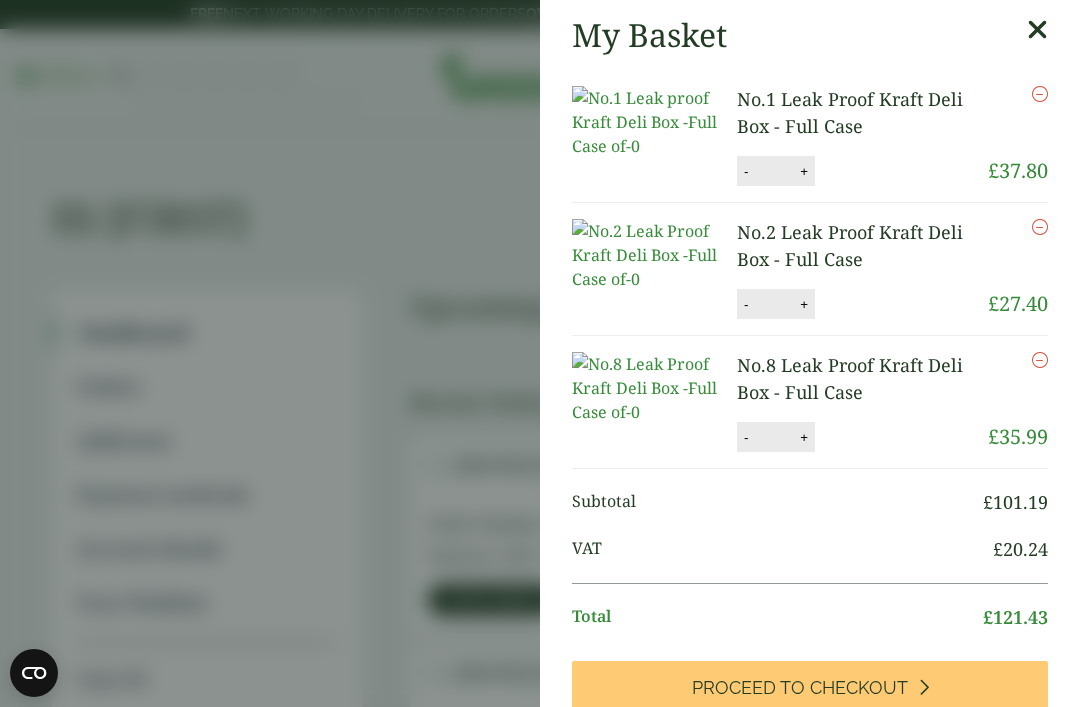 click on "Proceed to Checkout" at bounding box center [810, 686] 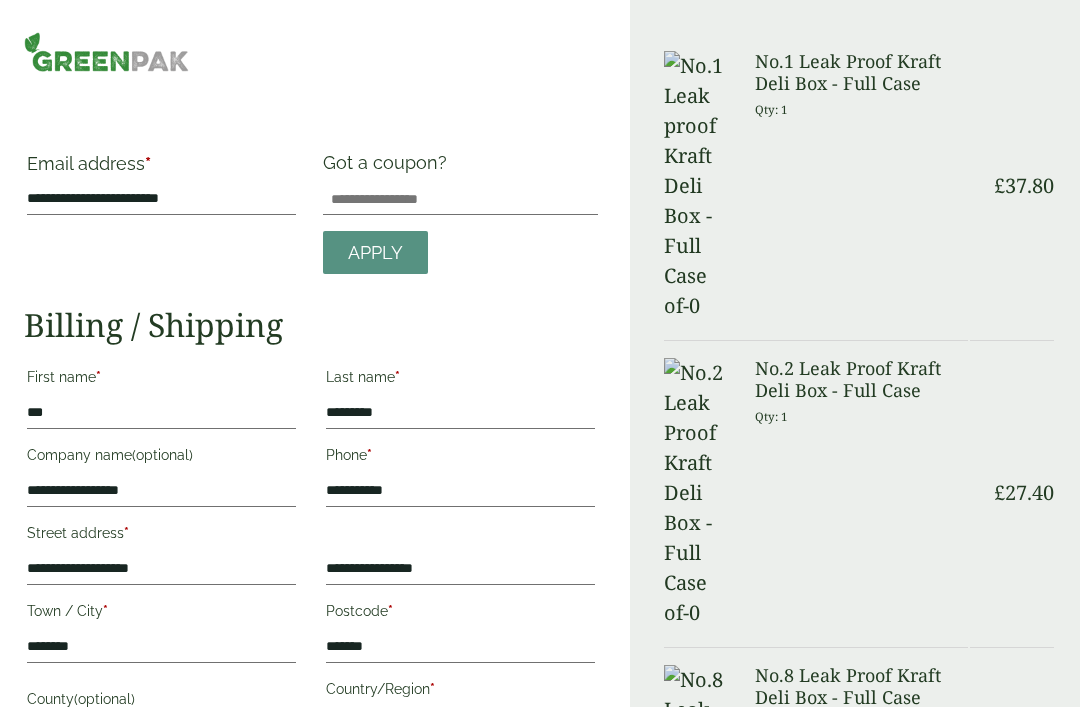 scroll, scrollTop: 0, scrollLeft: 0, axis: both 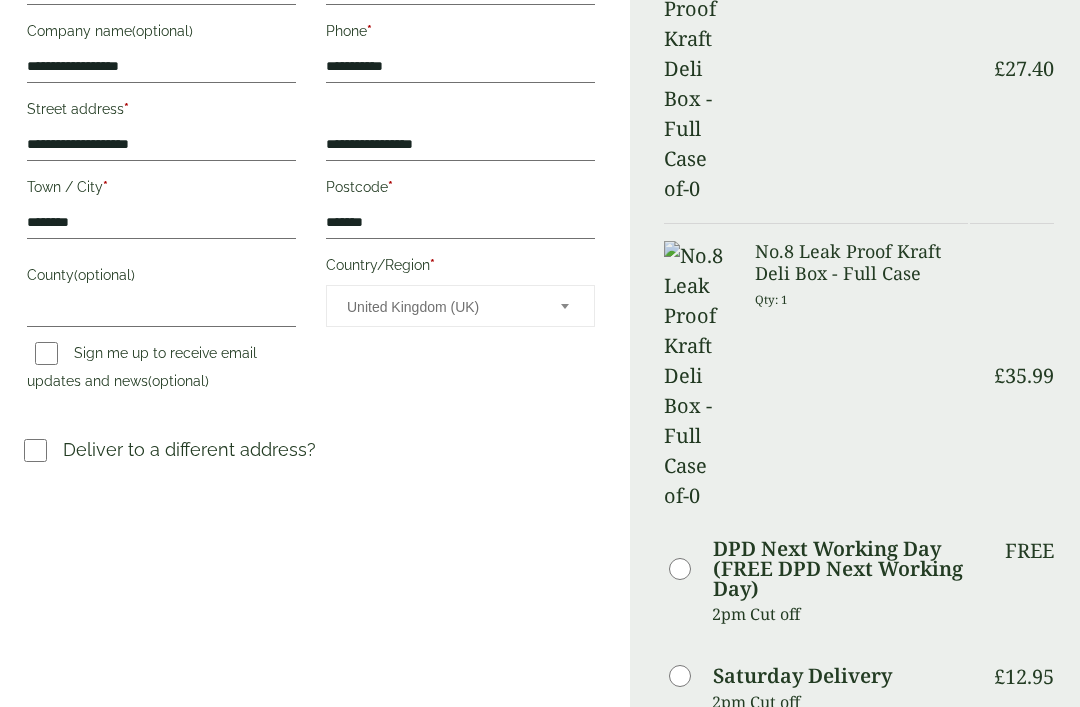 click on "Place order" at bounding box center [859, 1322] 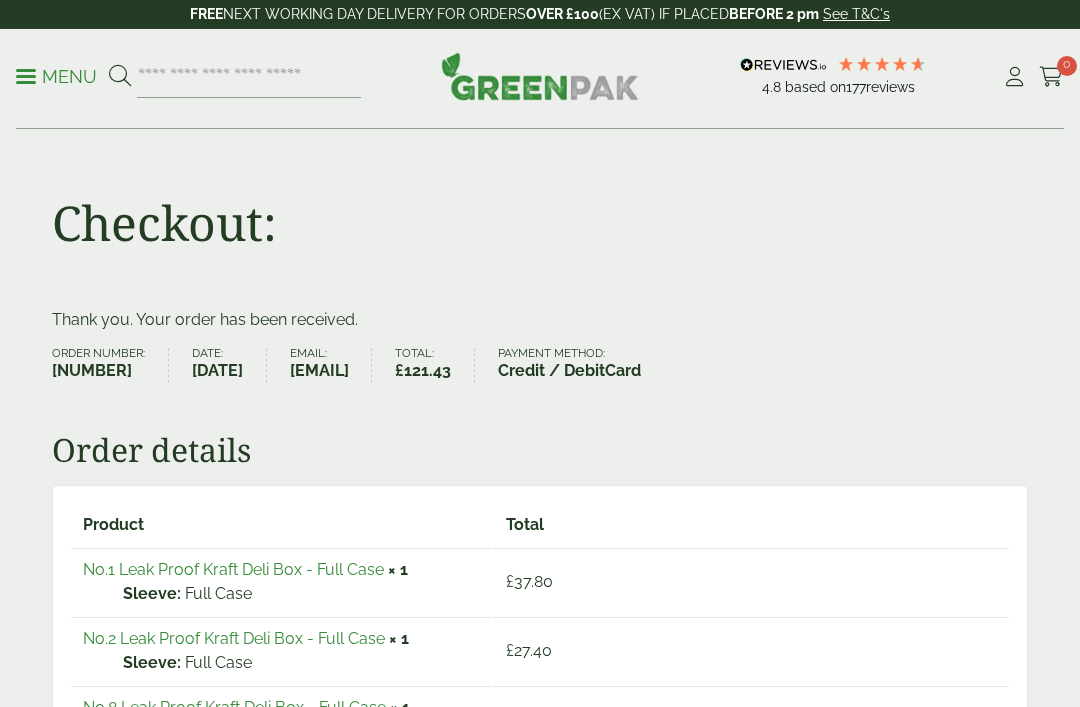 scroll, scrollTop: 0, scrollLeft: 0, axis: both 